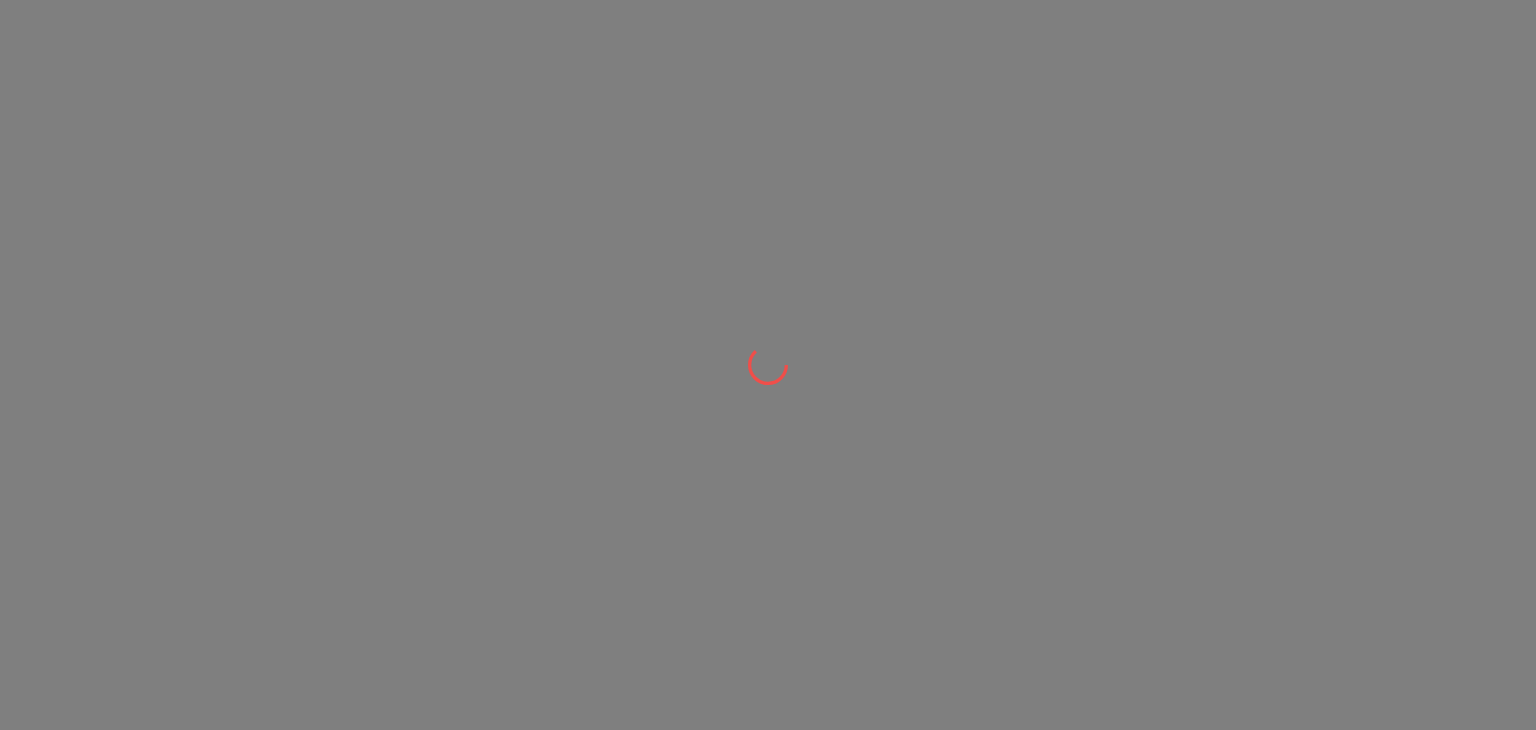 scroll, scrollTop: 0, scrollLeft: 0, axis: both 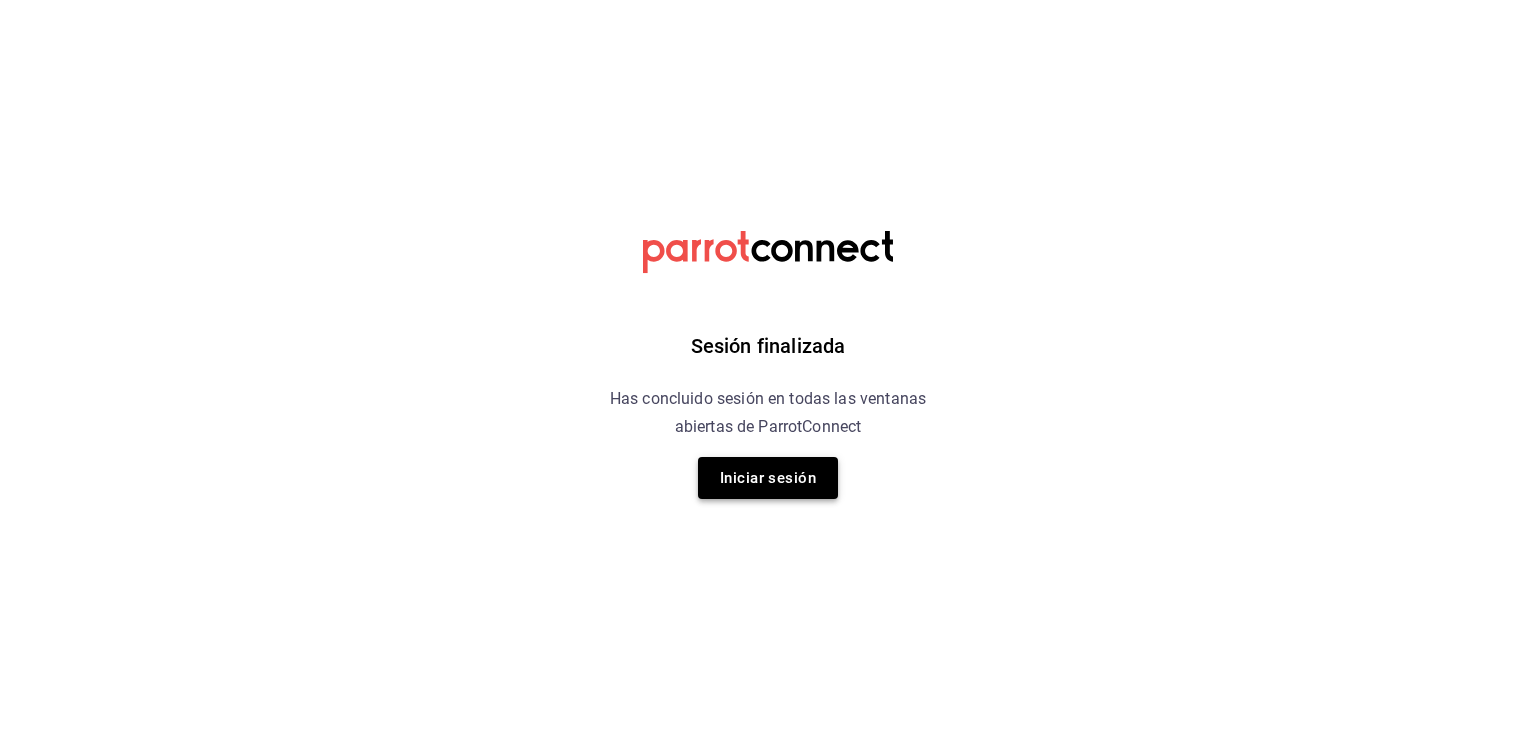 click on "Iniciar sesión" at bounding box center [768, 478] 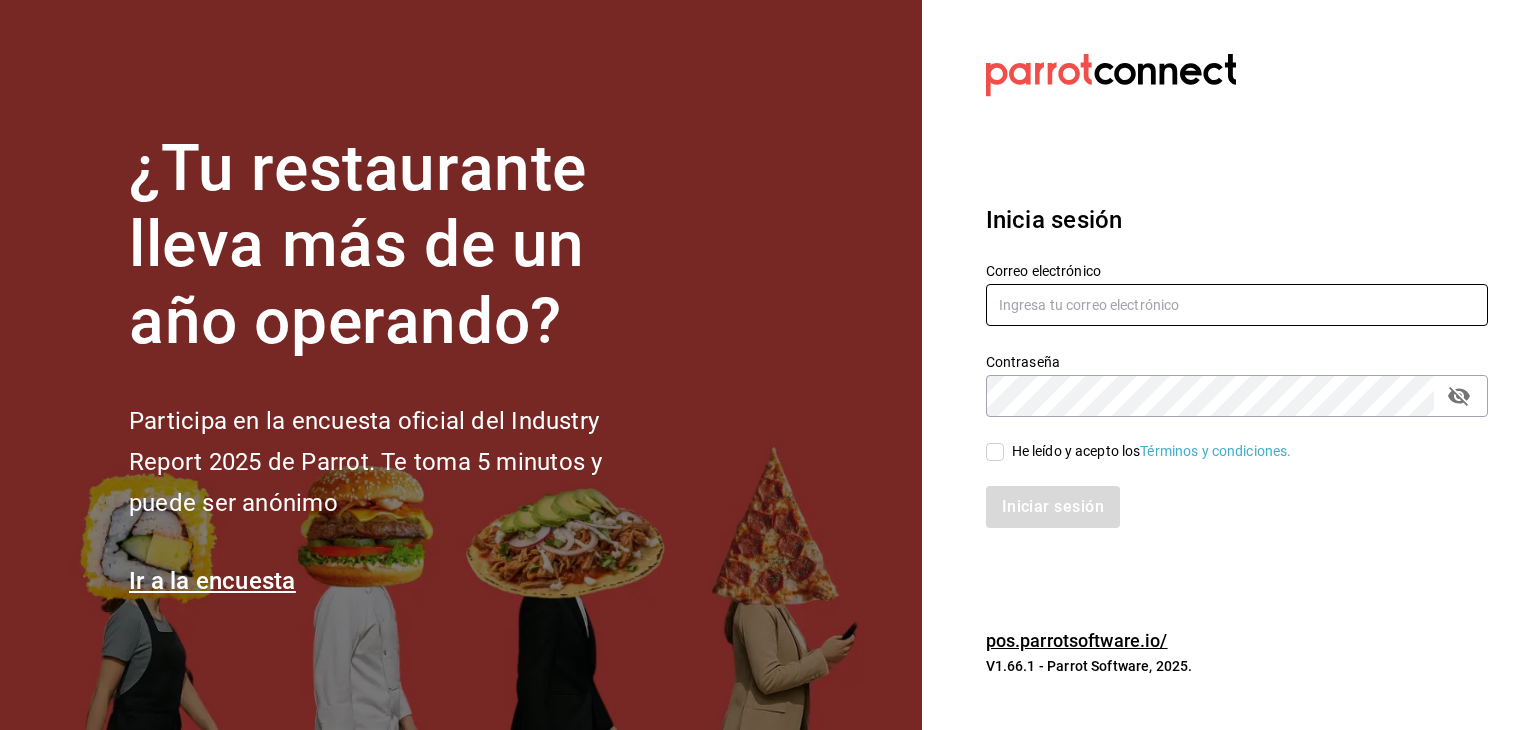 type on "mochomos.metepec@[EMAIL]" 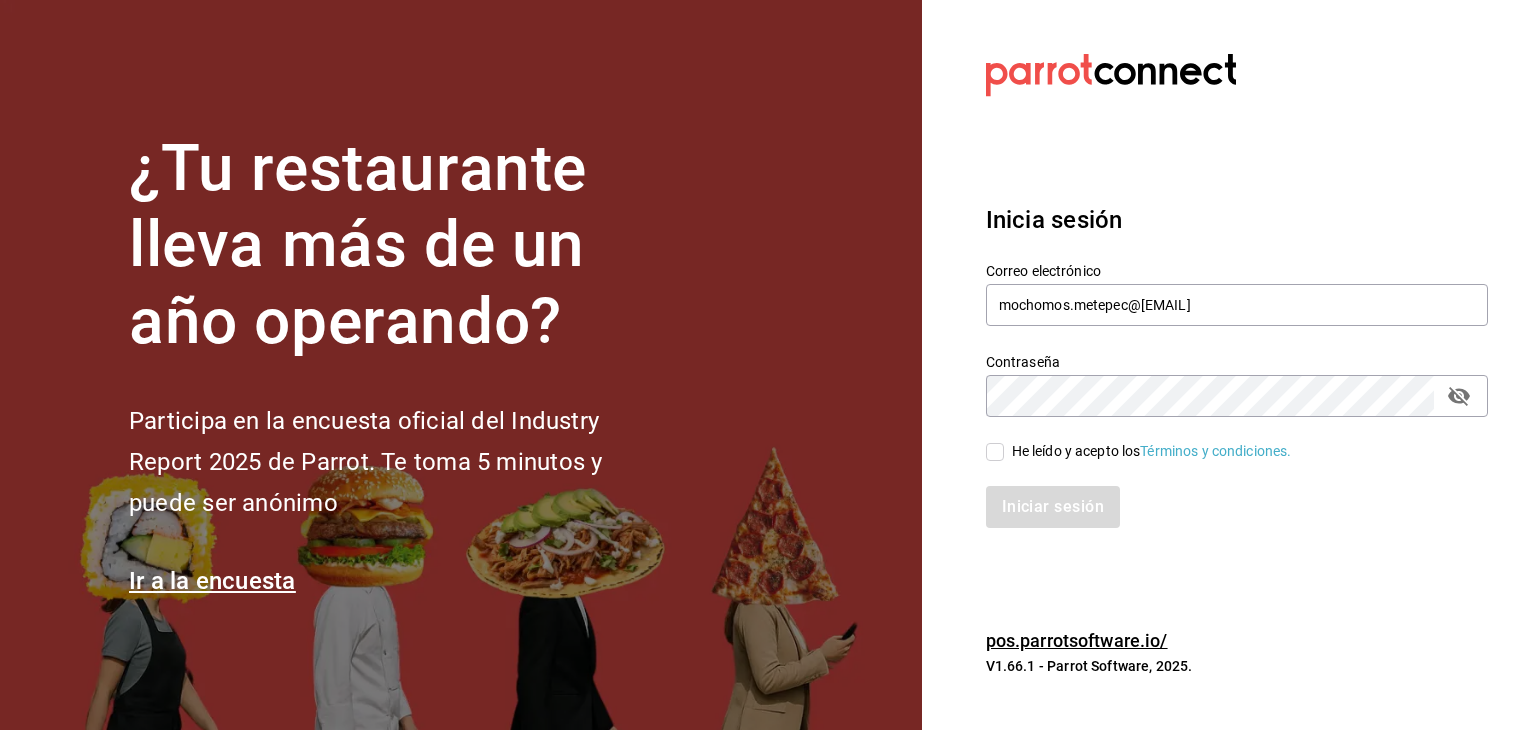 click on "He leído y acepto los  Términos y condiciones." at bounding box center [995, 452] 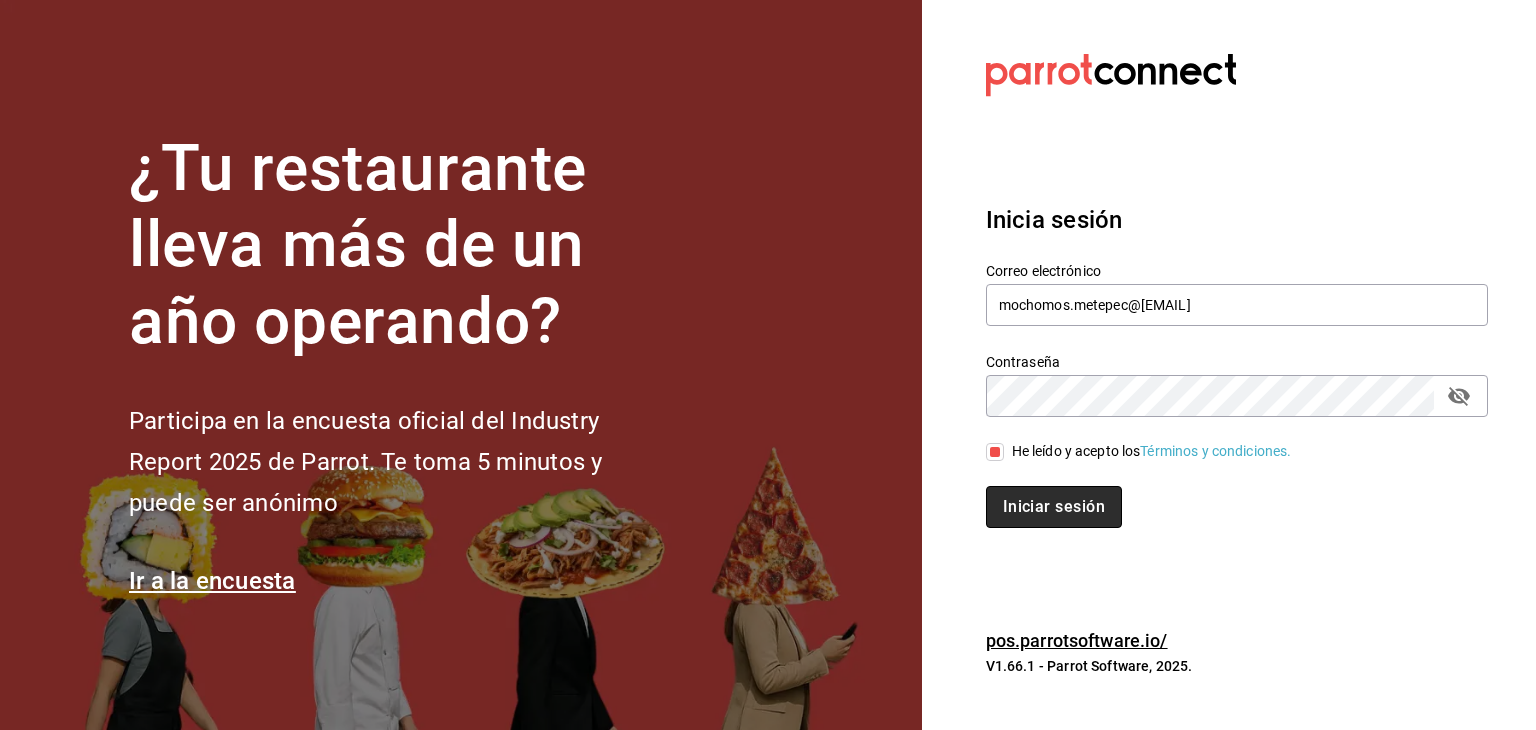 click on "Iniciar sesión" at bounding box center (1054, 507) 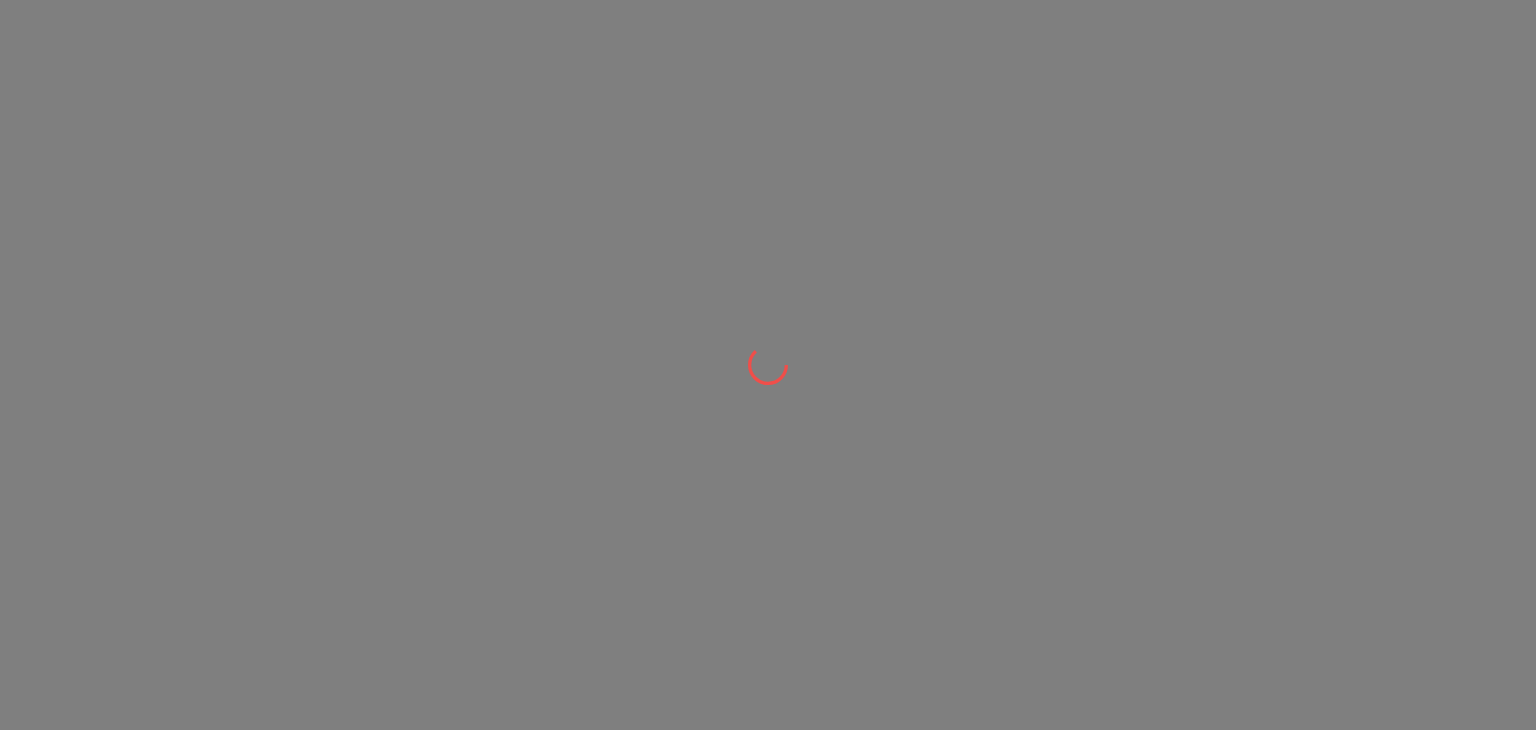 scroll, scrollTop: 0, scrollLeft: 0, axis: both 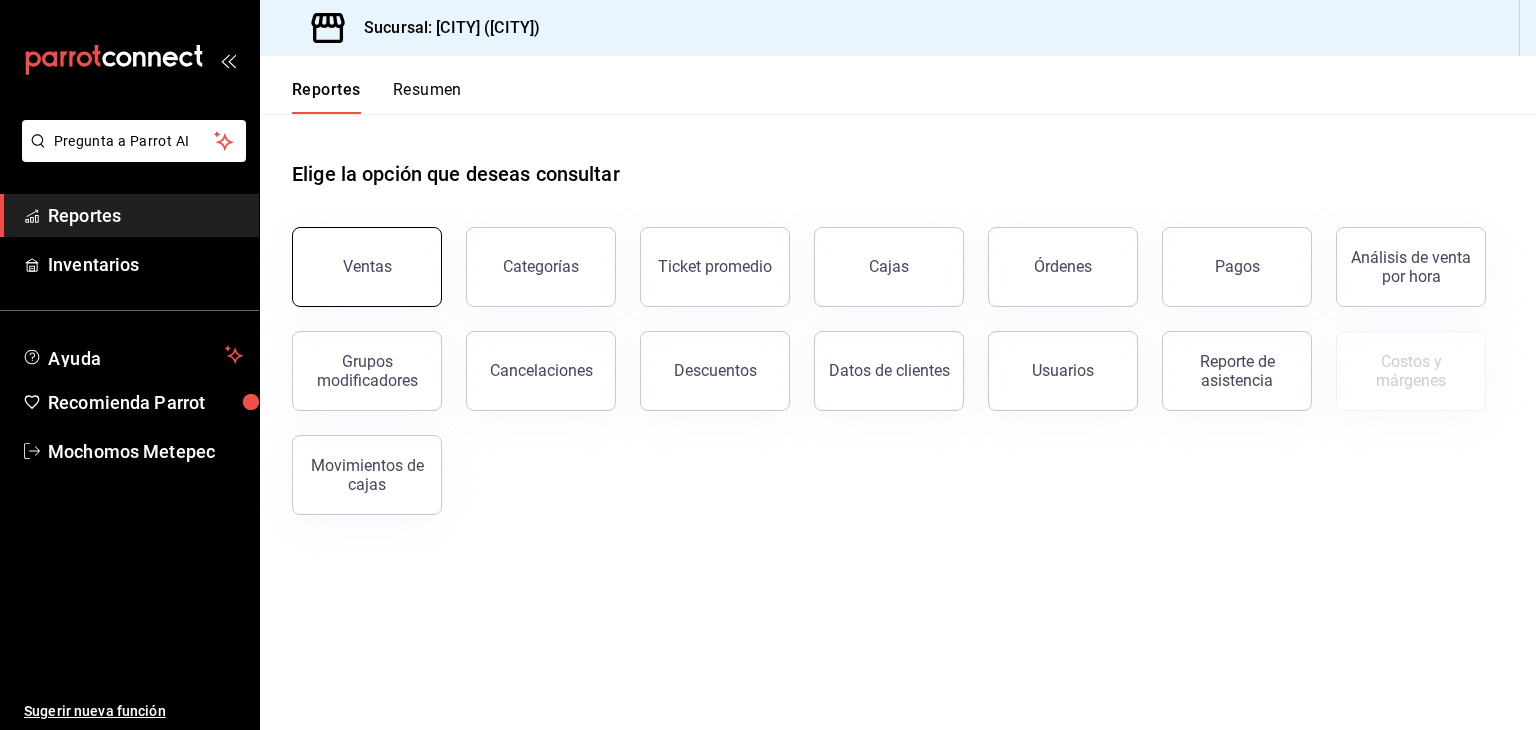 click on "Ventas" at bounding box center (367, 266) 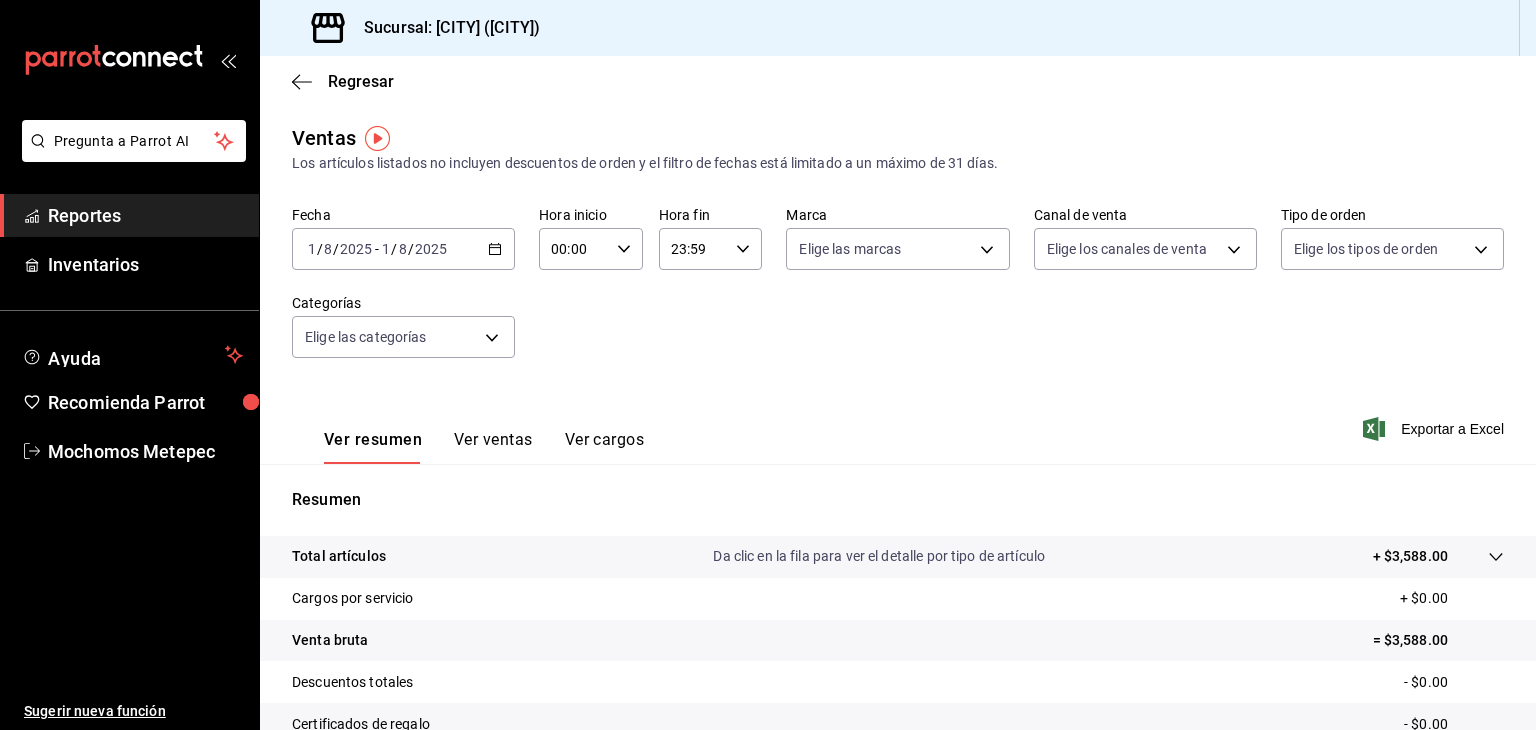click 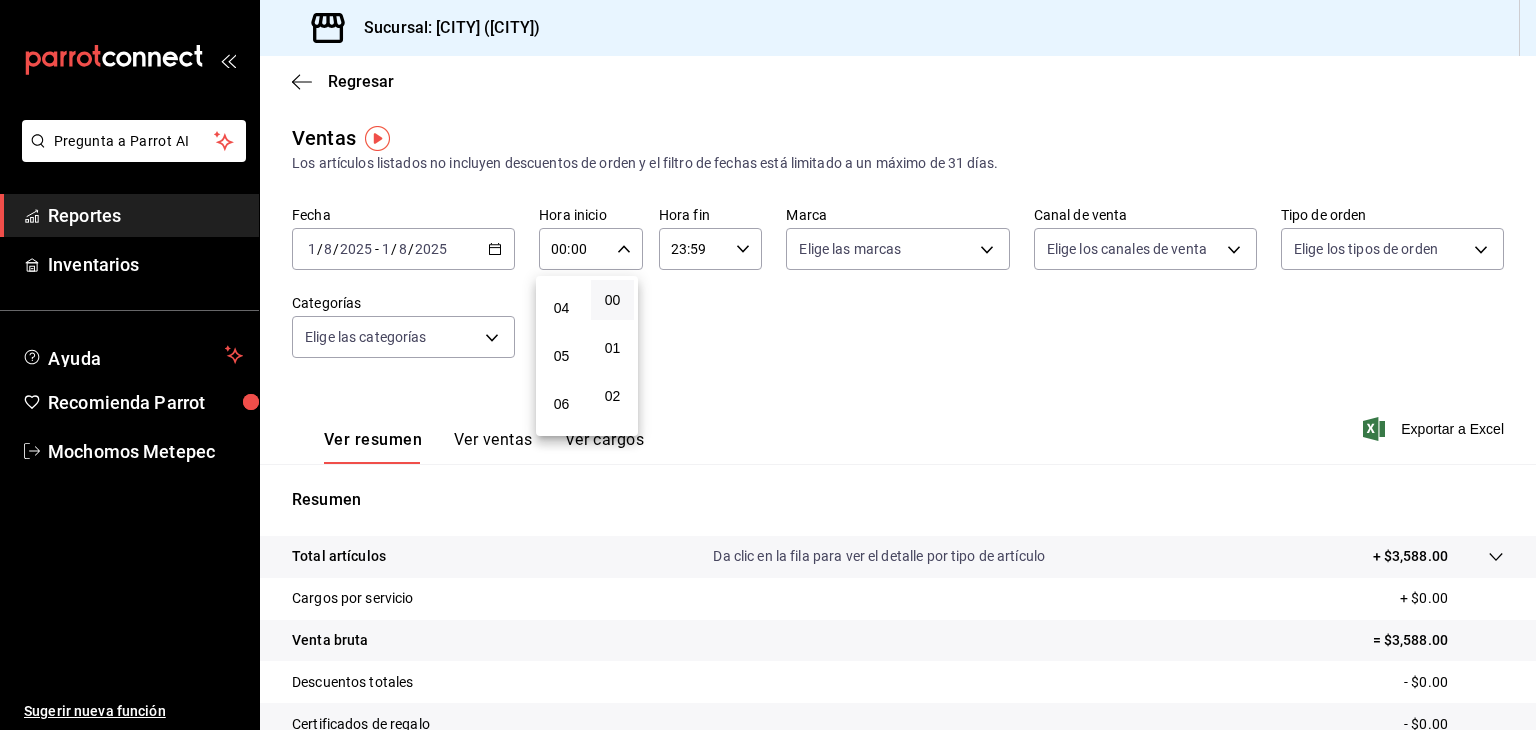 scroll, scrollTop: 184, scrollLeft: 0, axis: vertical 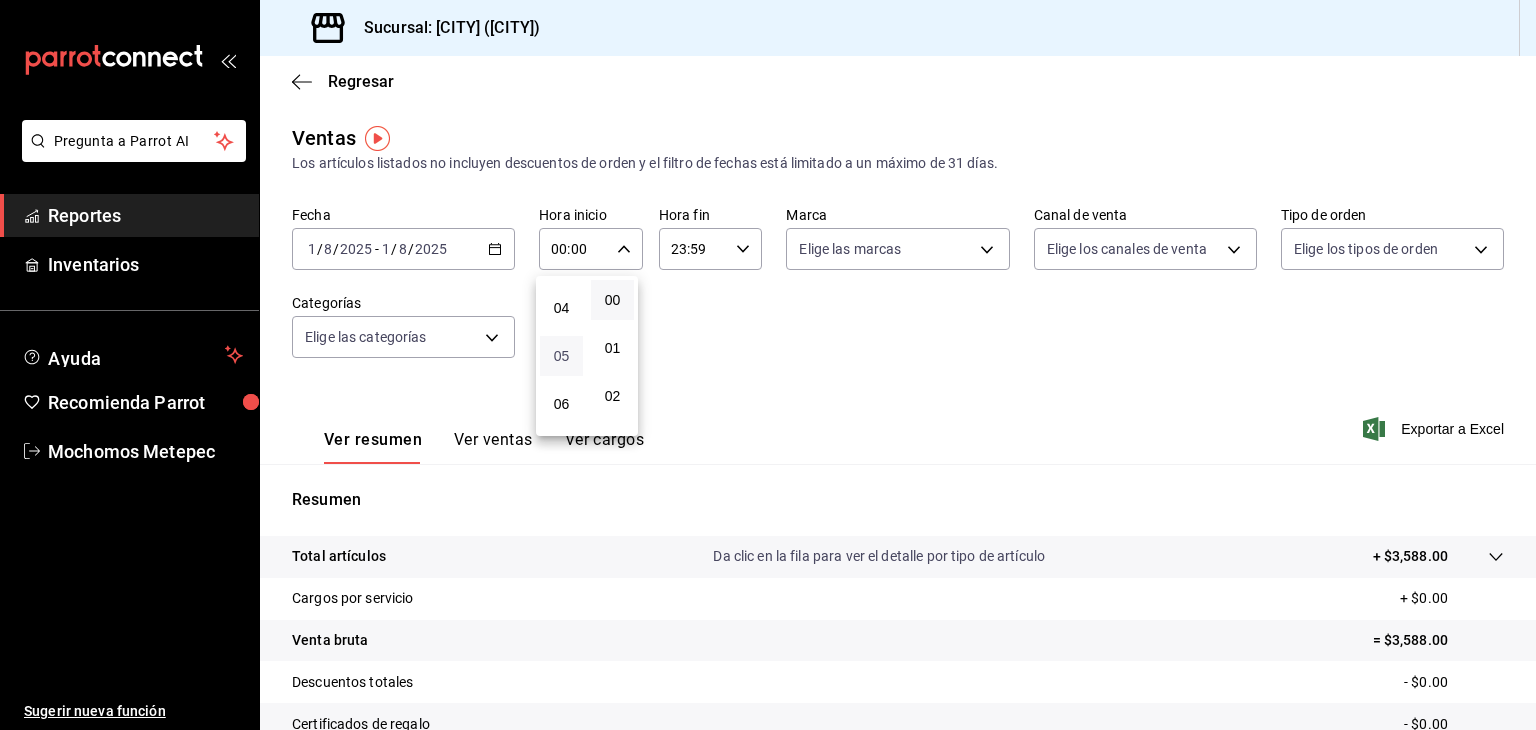 click on "05" at bounding box center (561, 356) 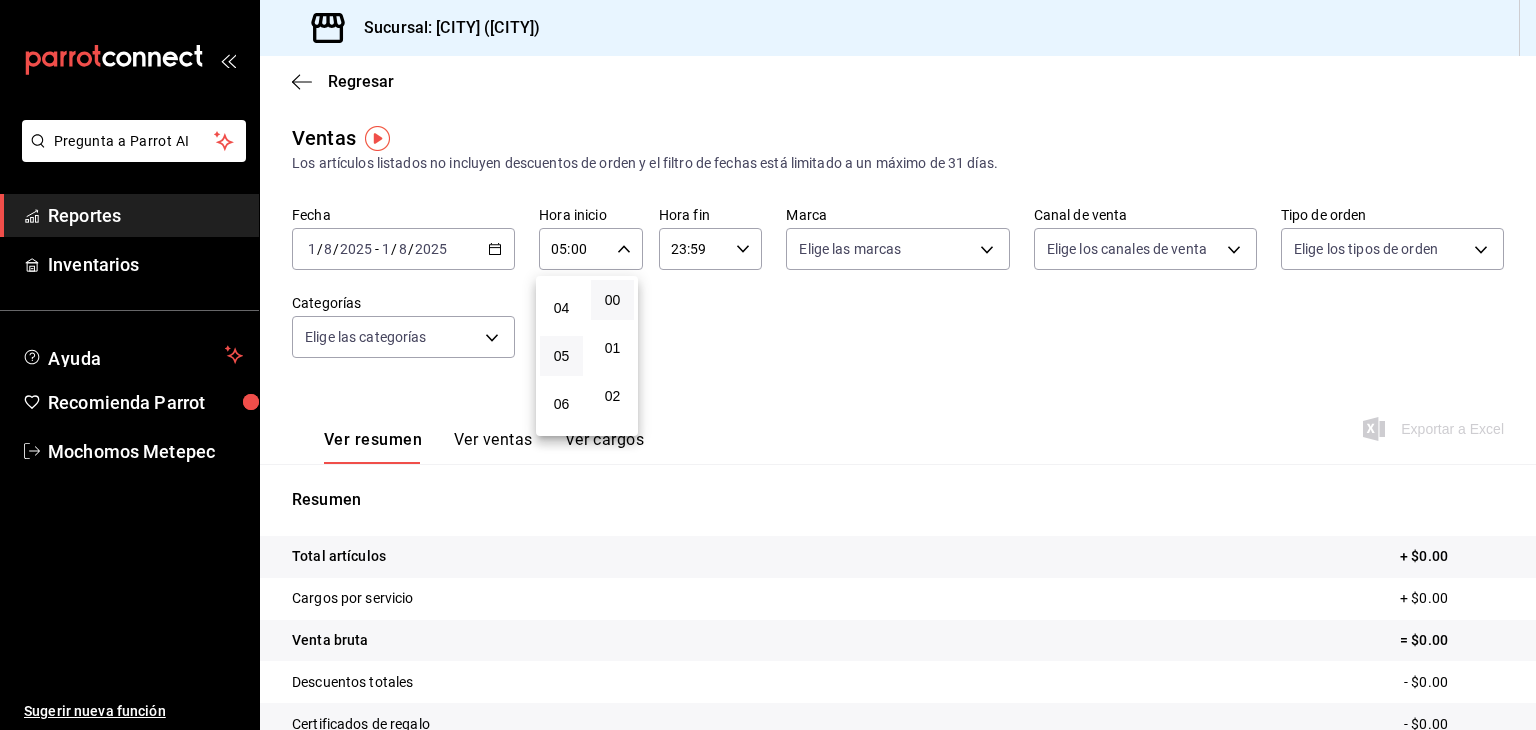 click at bounding box center [768, 365] 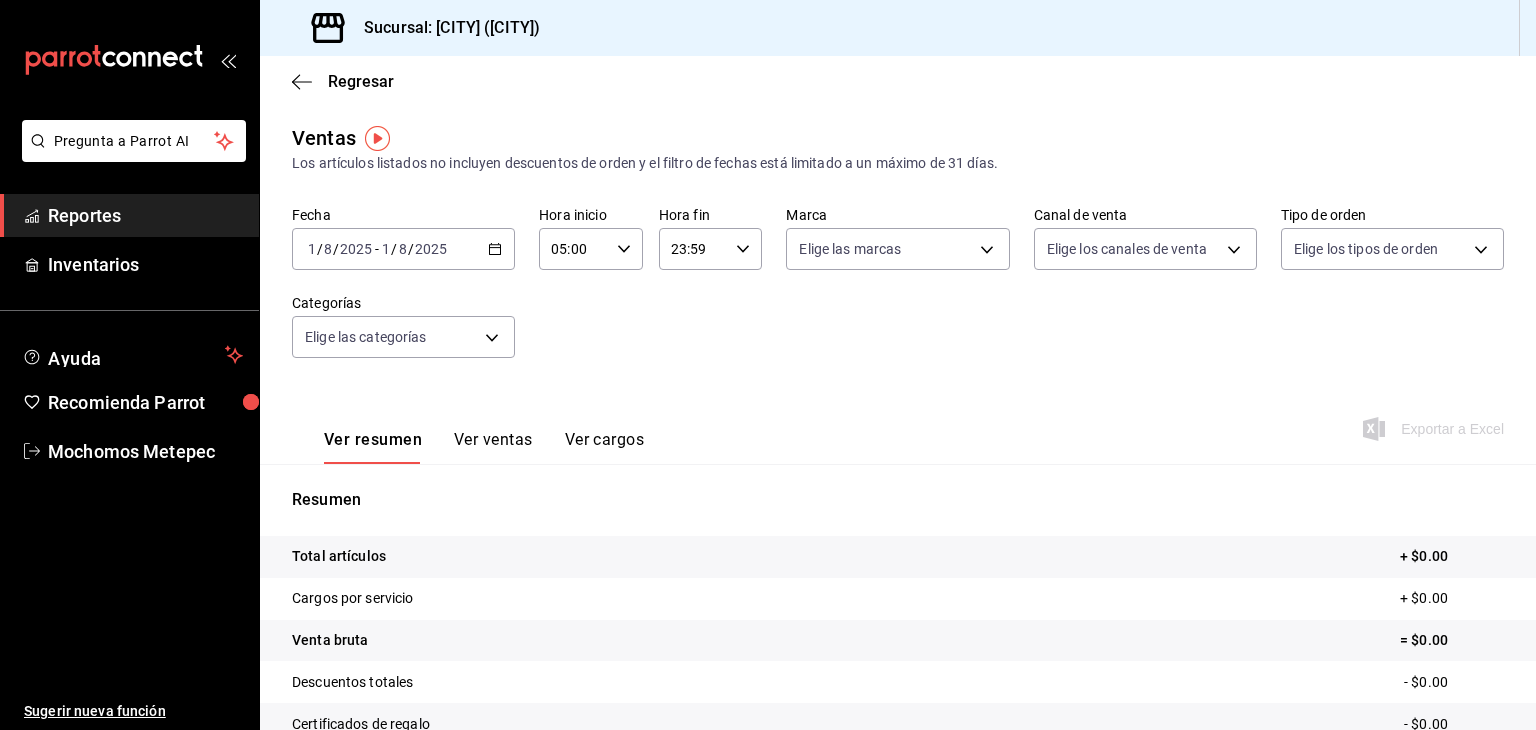 click 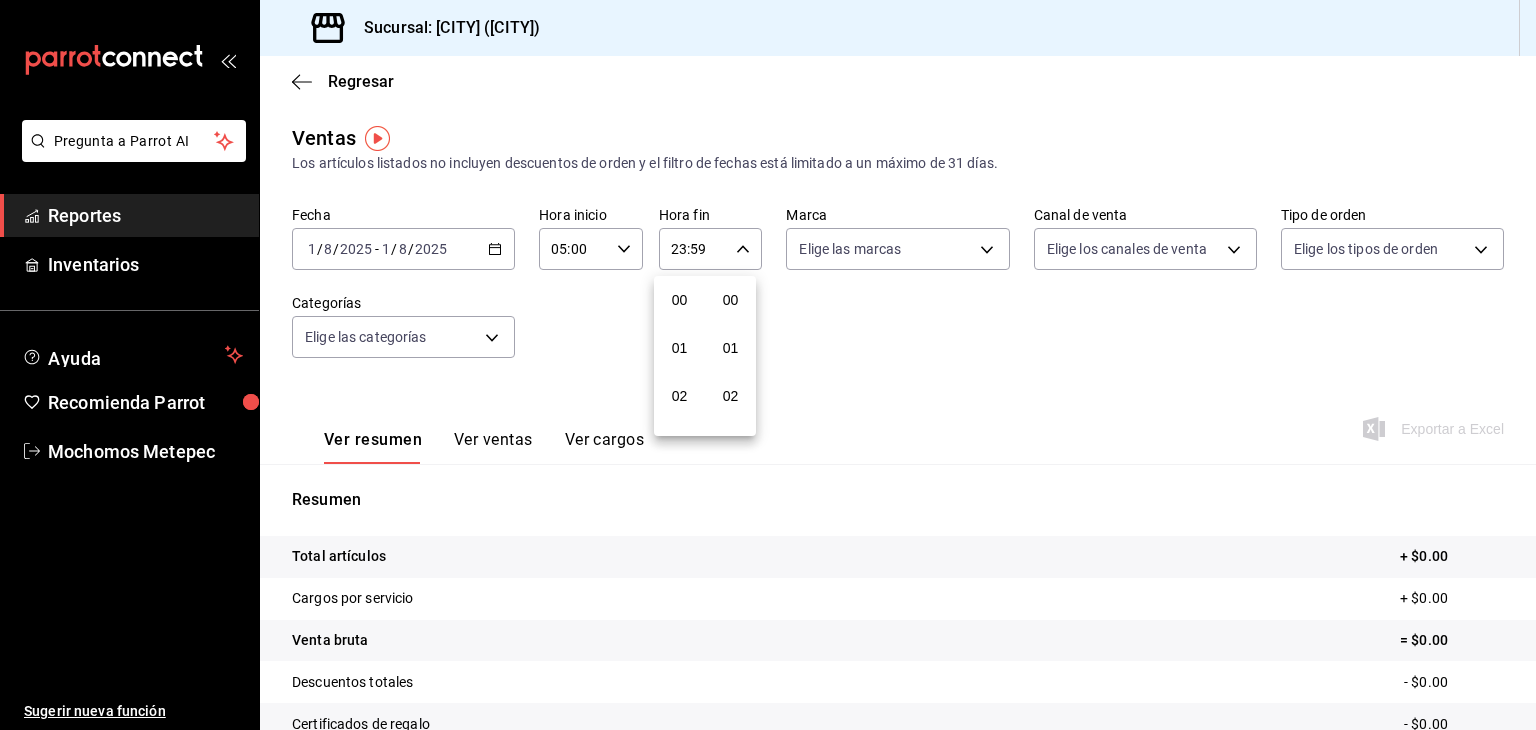 scroll, scrollTop: 1011, scrollLeft: 0, axis: vertical 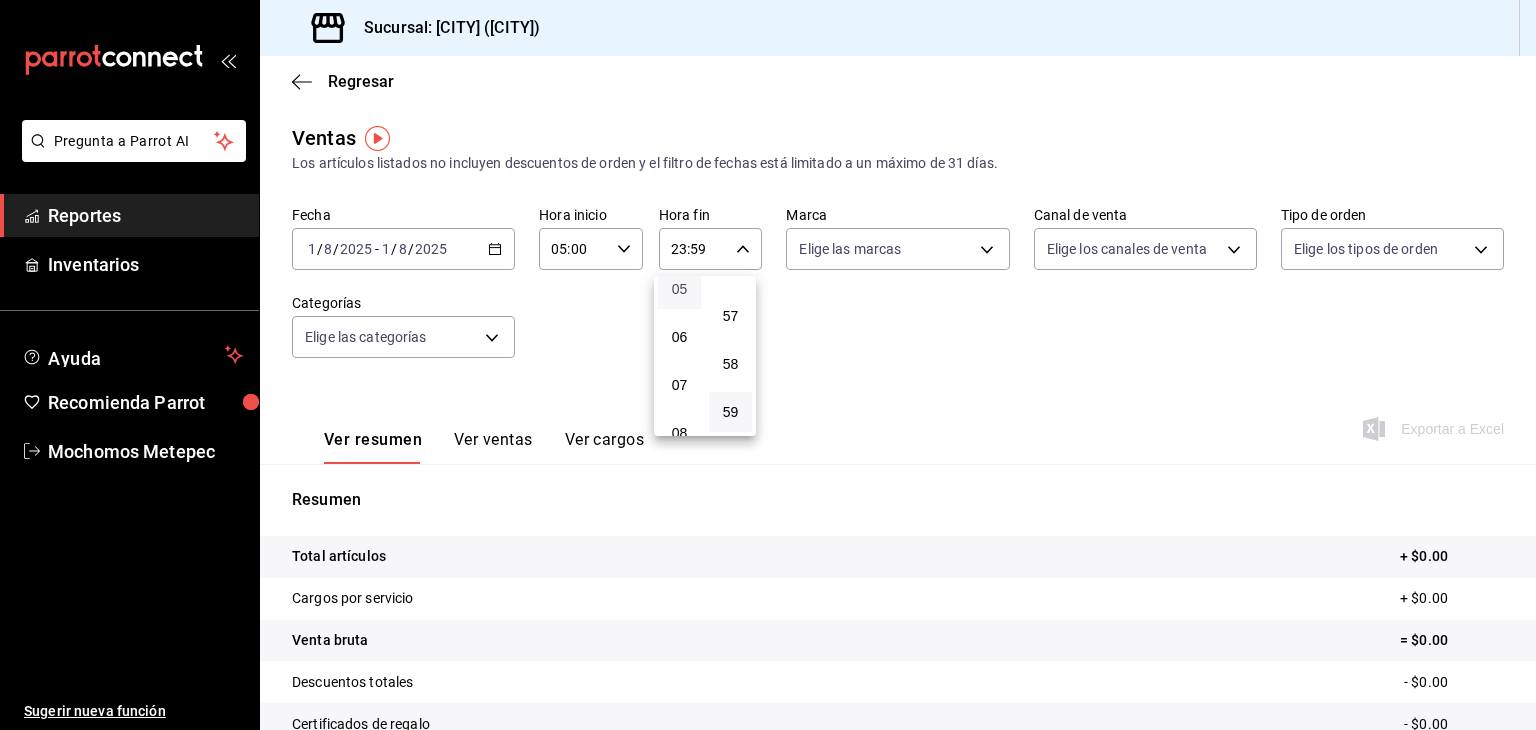 click on "05" at bounding box center (679, 289) 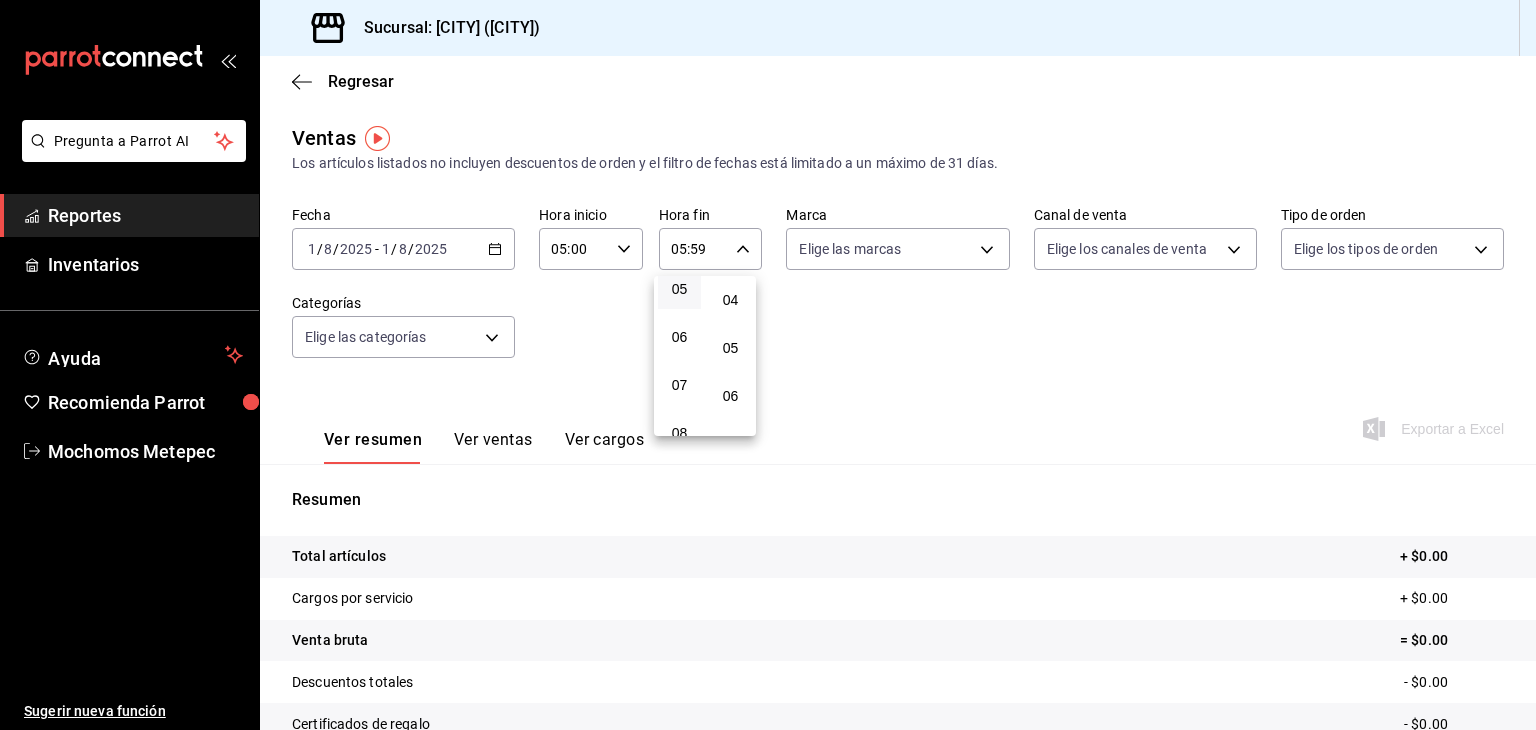 scroll, scrollTop: 0, scrollLeft: 0, axis: both 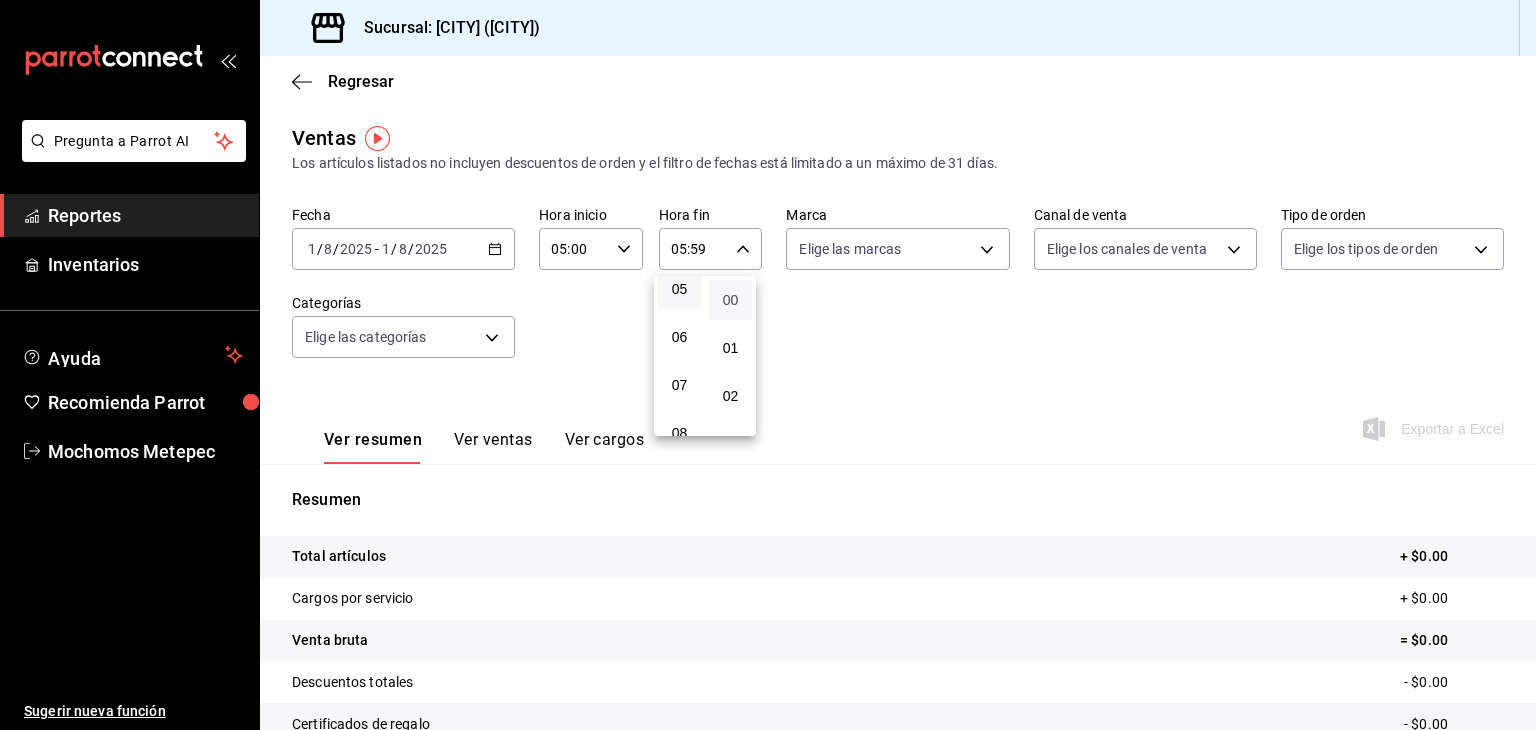 click on "00" at bounding box center [730, 300] 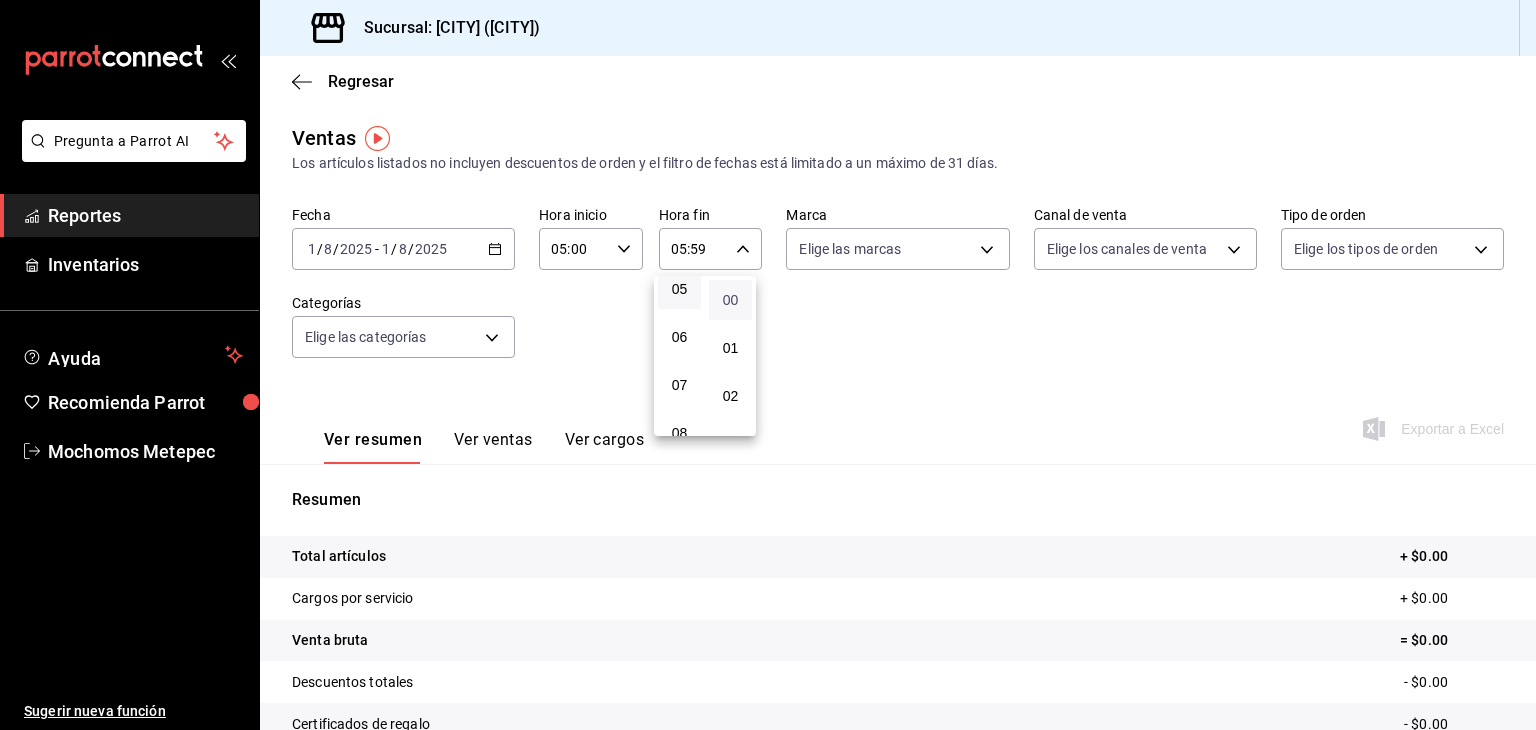 type on "05:00" 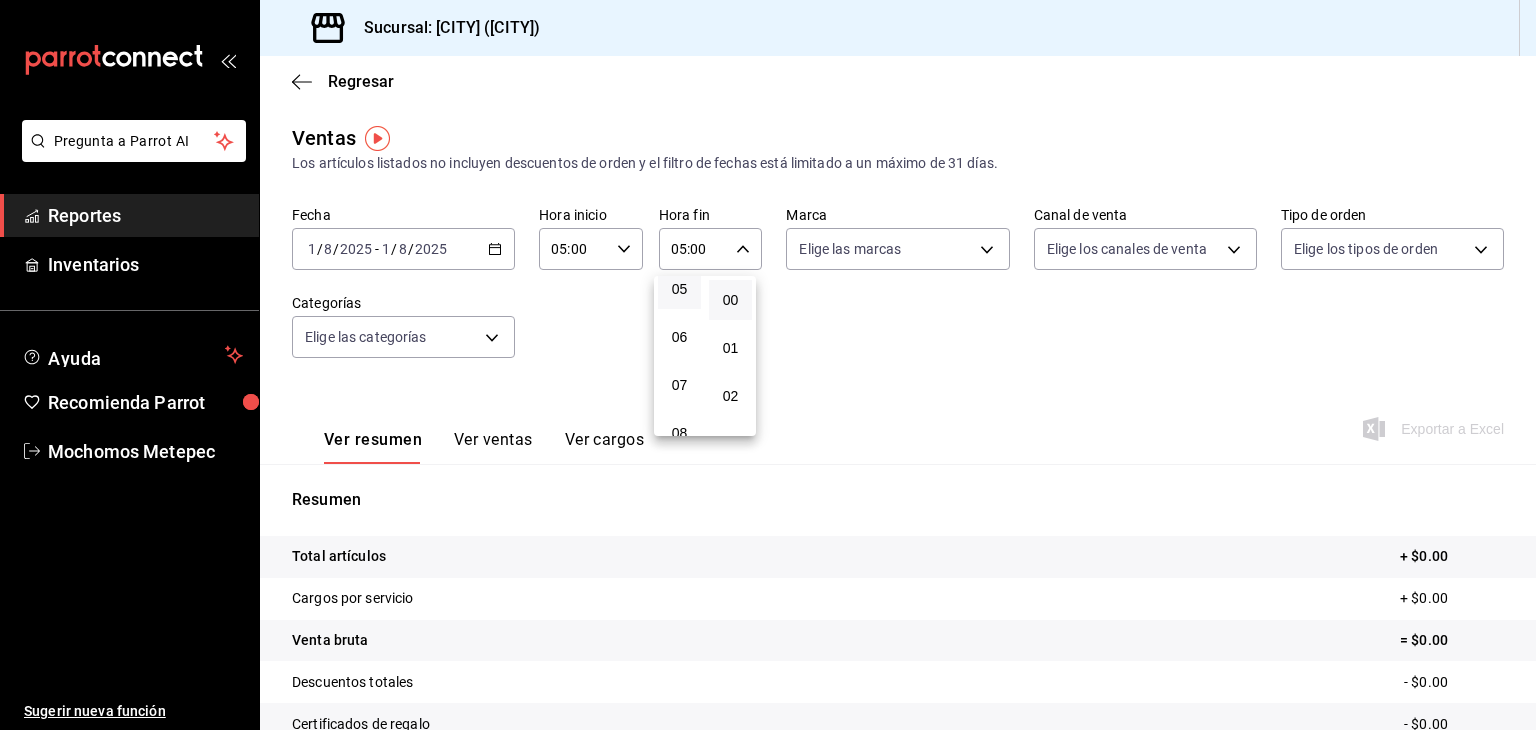 click at bounding box center (768, 365) 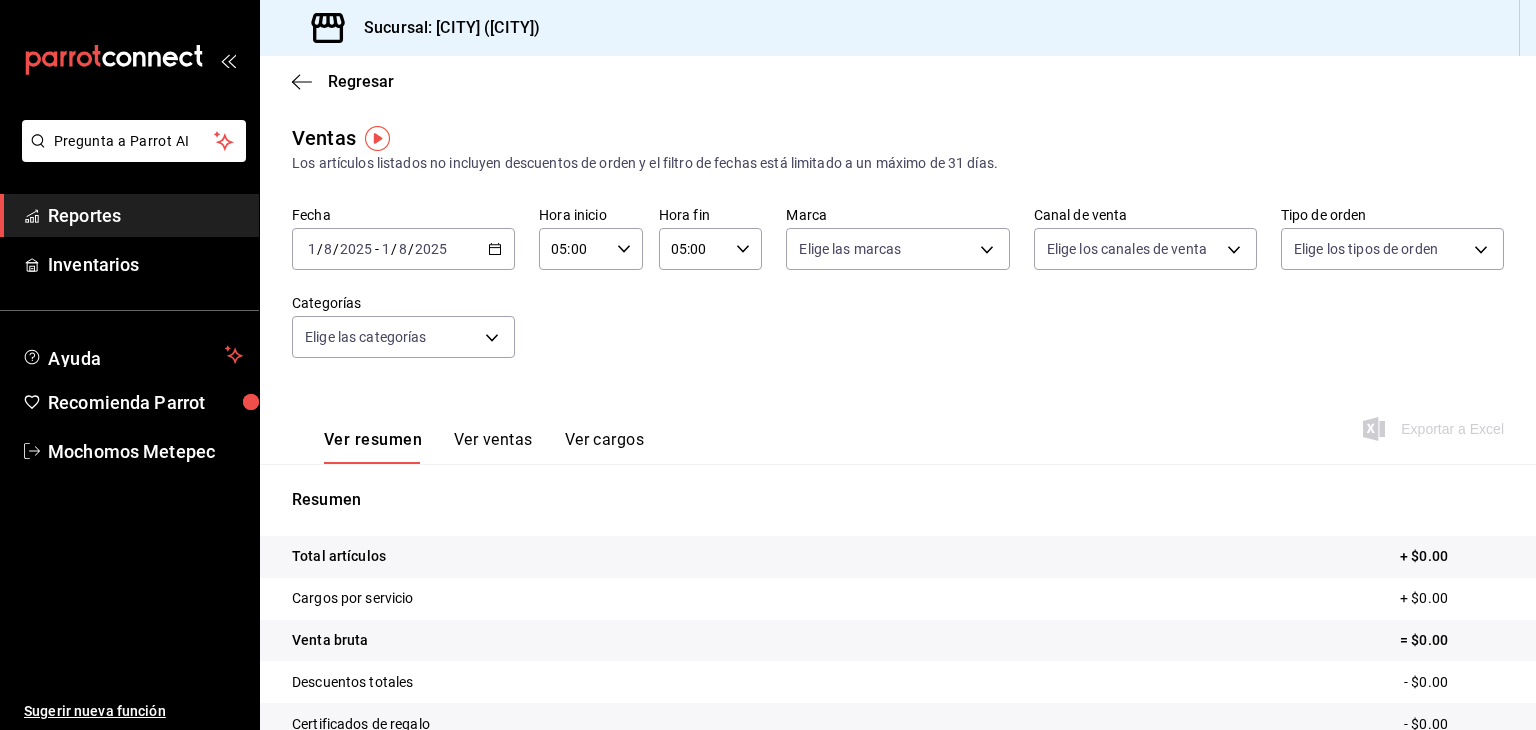 click 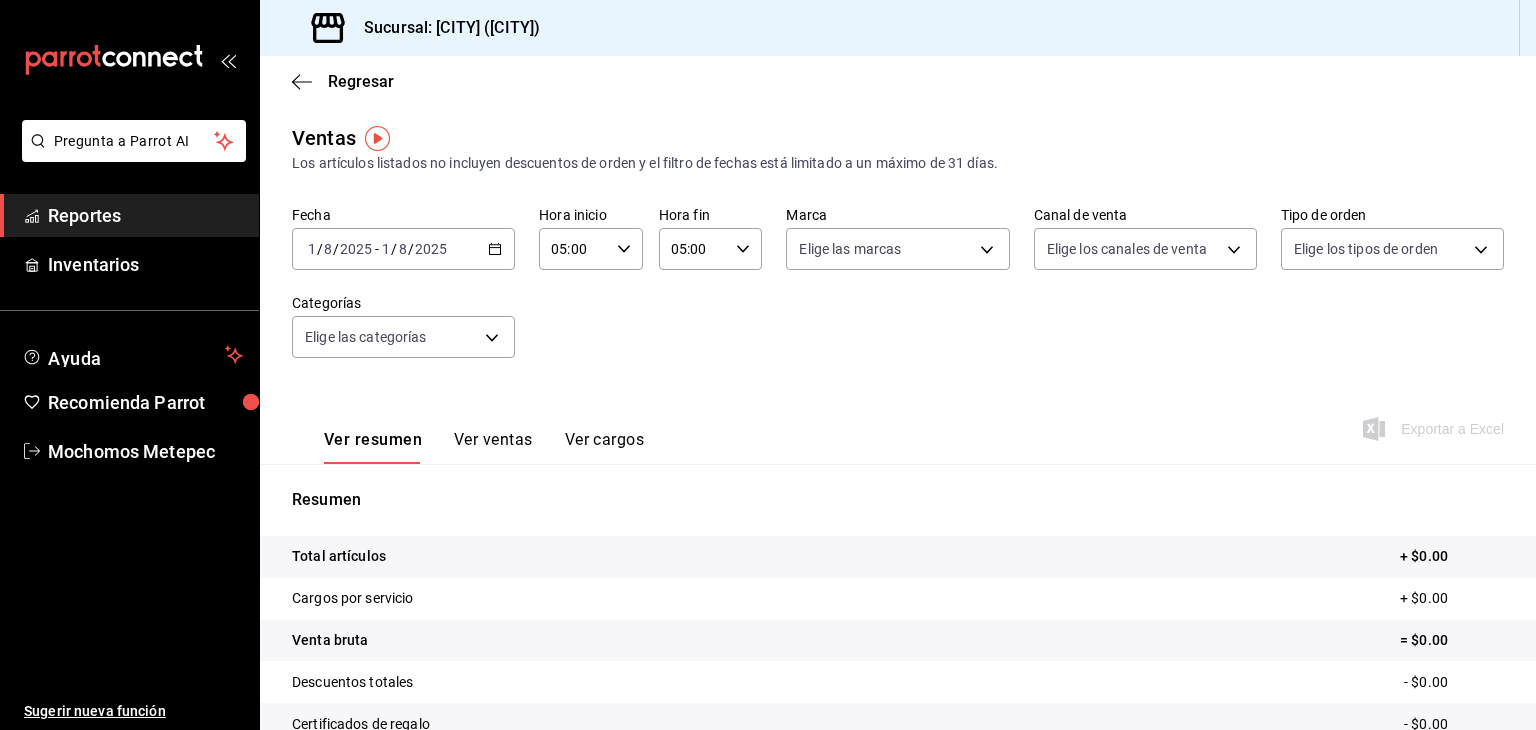 click 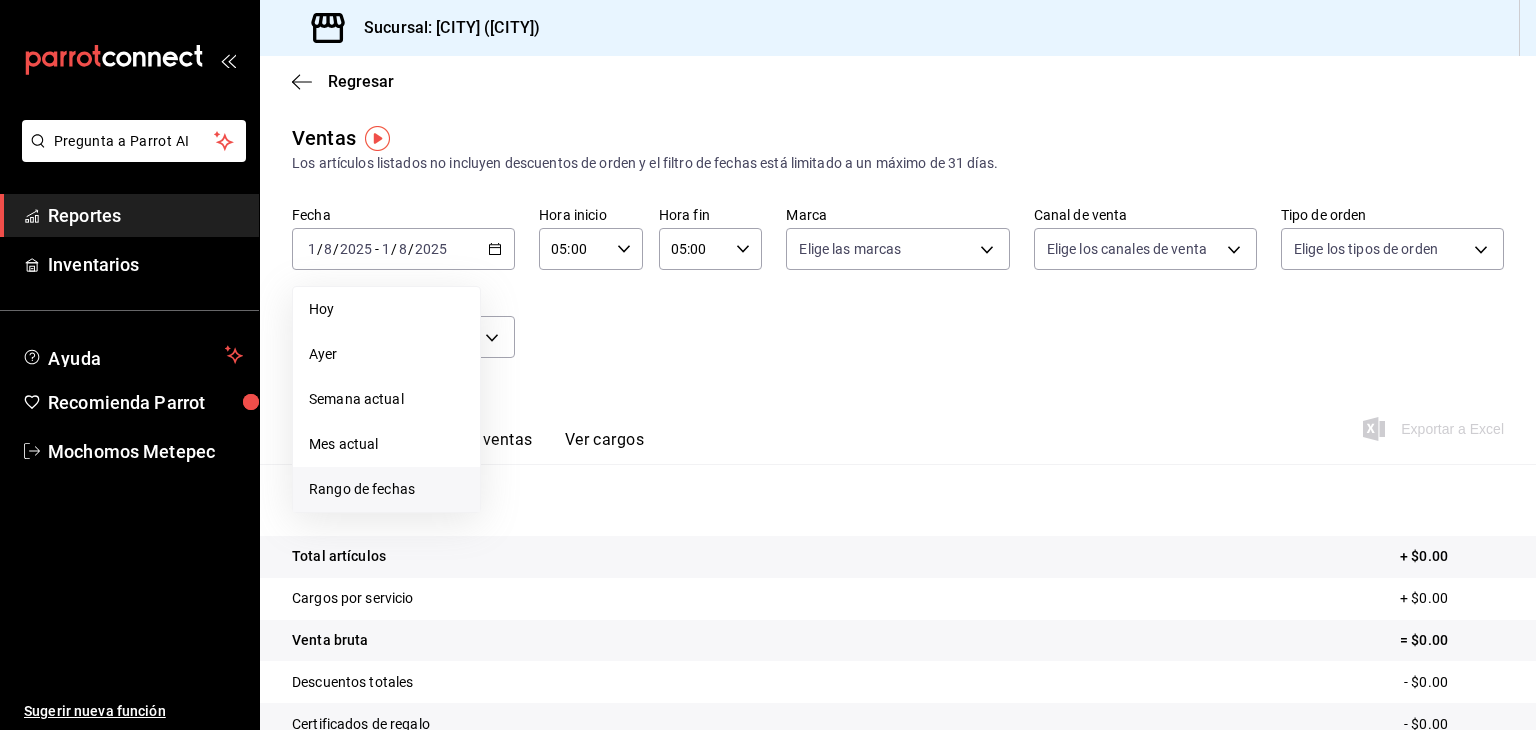 click on "Rango de fechas" at bounding box center (386, 489) 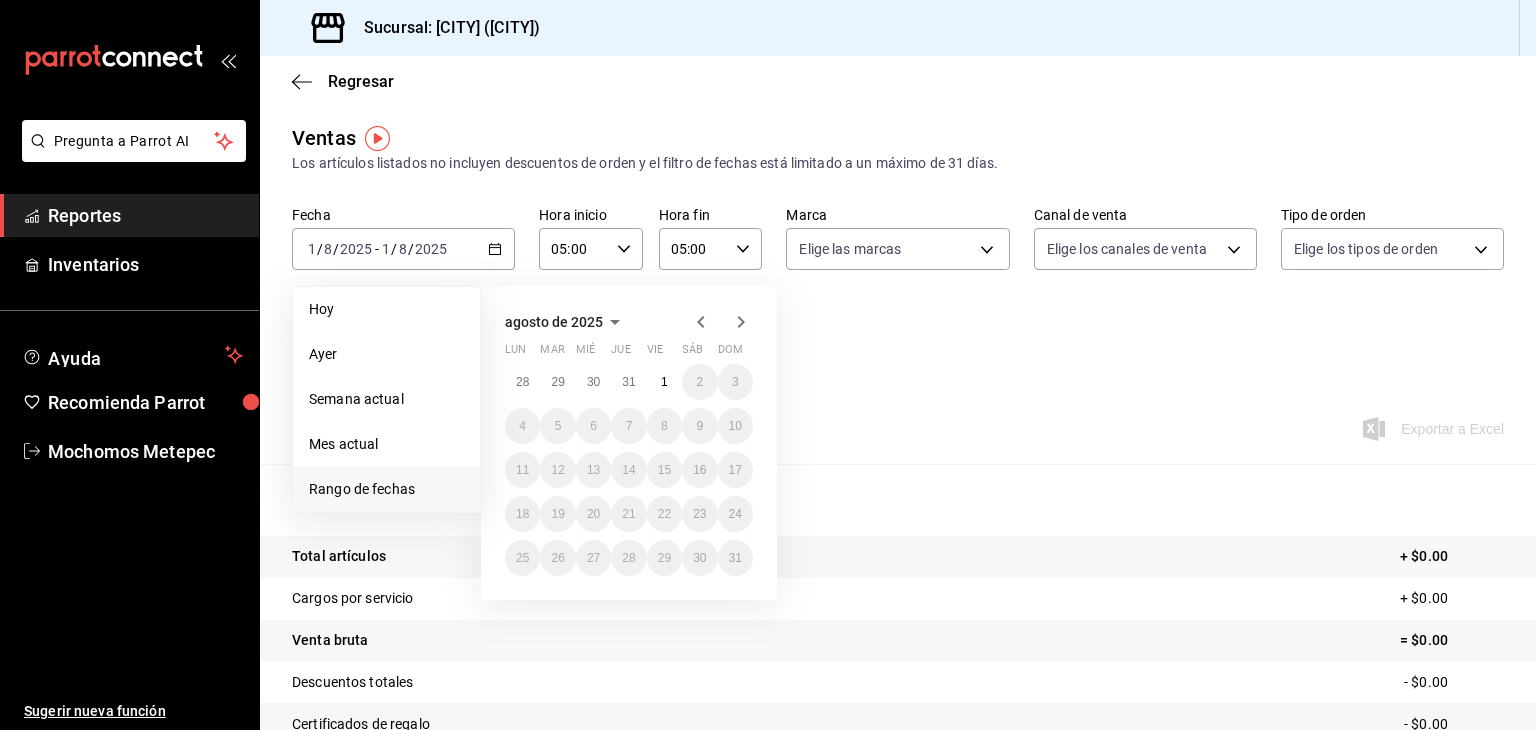 click 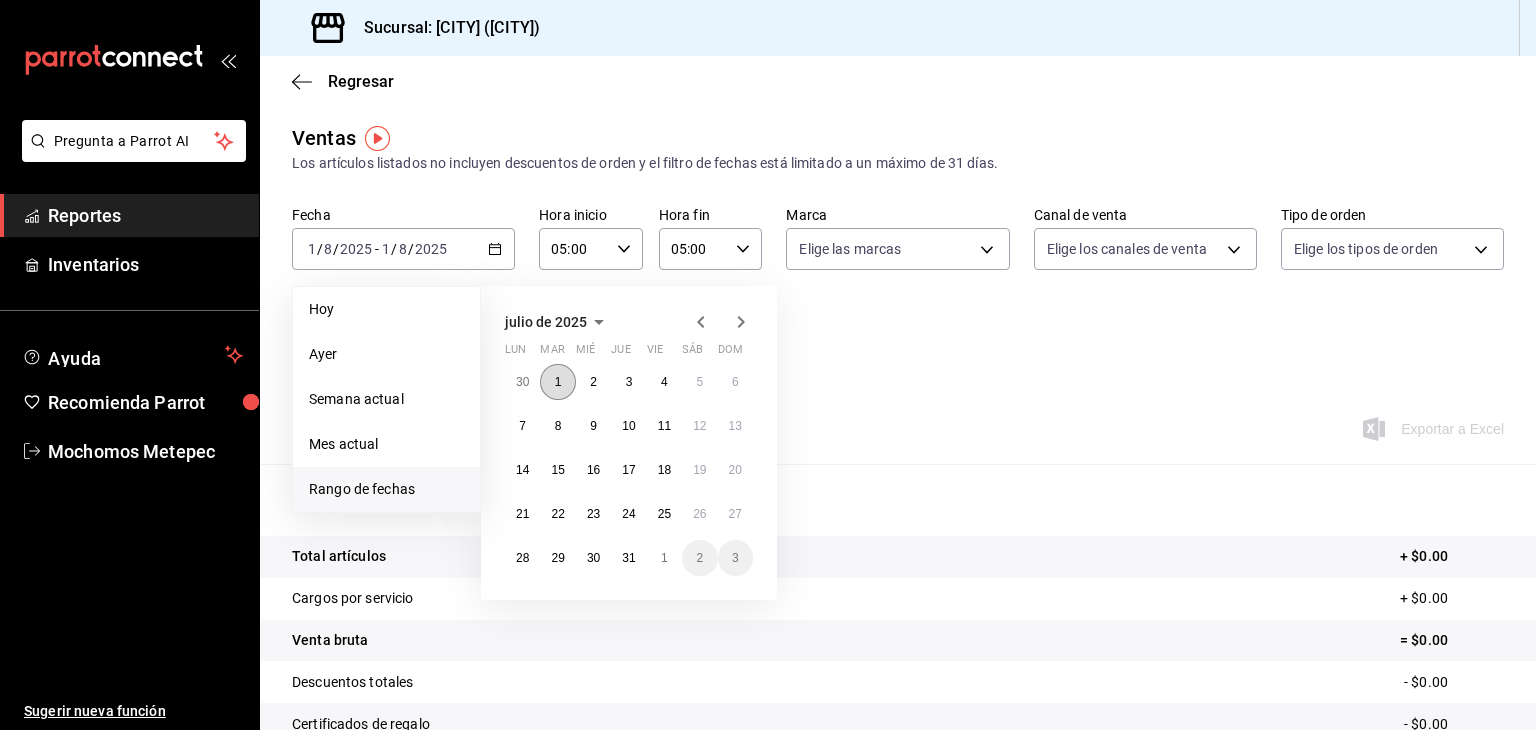 click on "1" at bounding box center [558, 382] 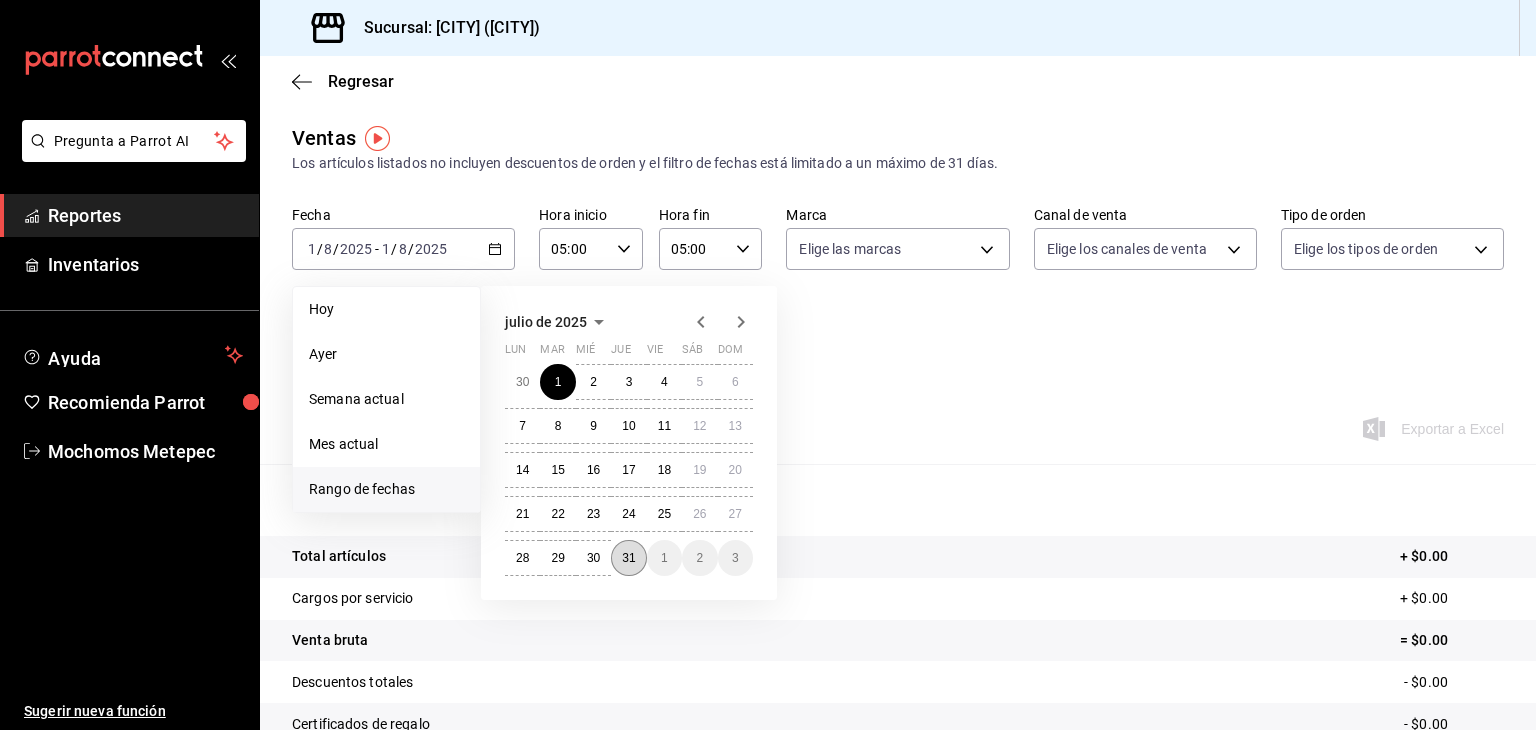 click on "31" at bounding box center (628, 558) 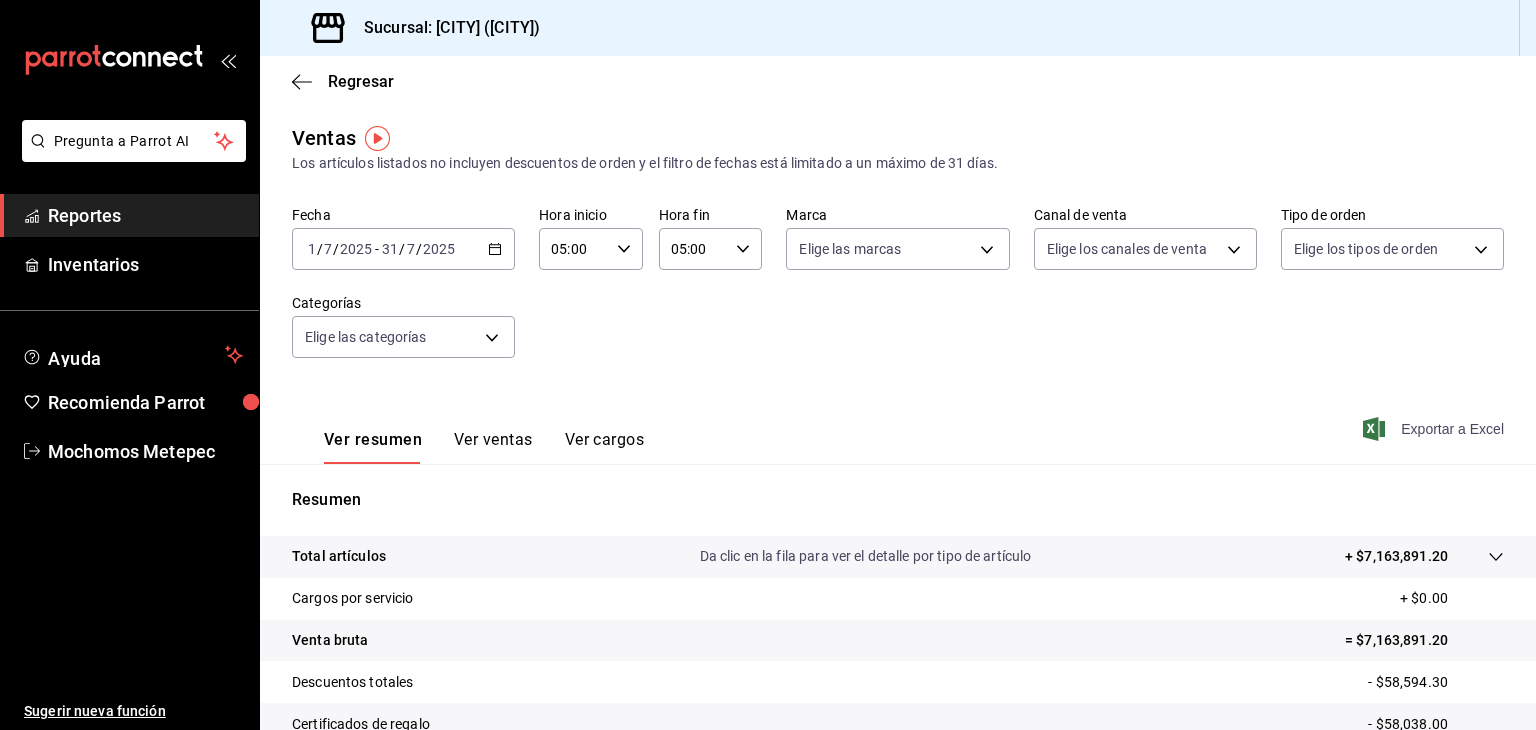 click on "Exportar a Excel" at bounding box center (1435, 429) 